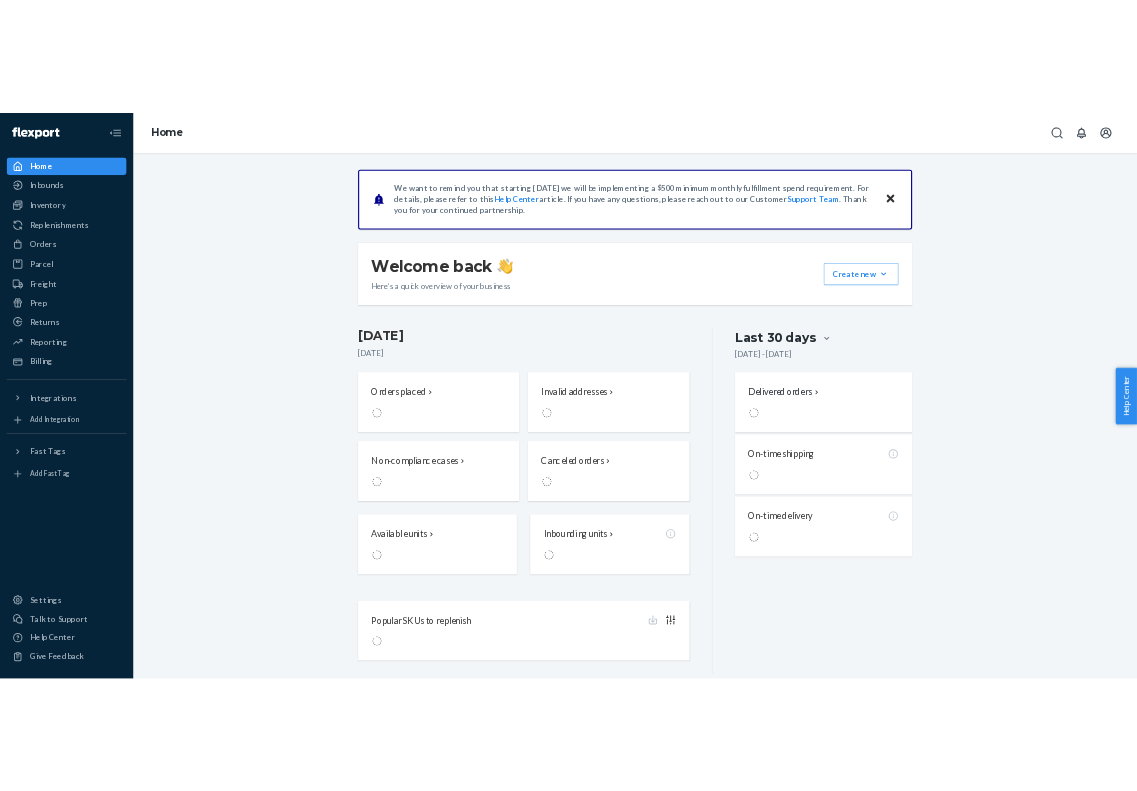 scroll, scrollTop: 0, scrollLeft: 0, axis: both 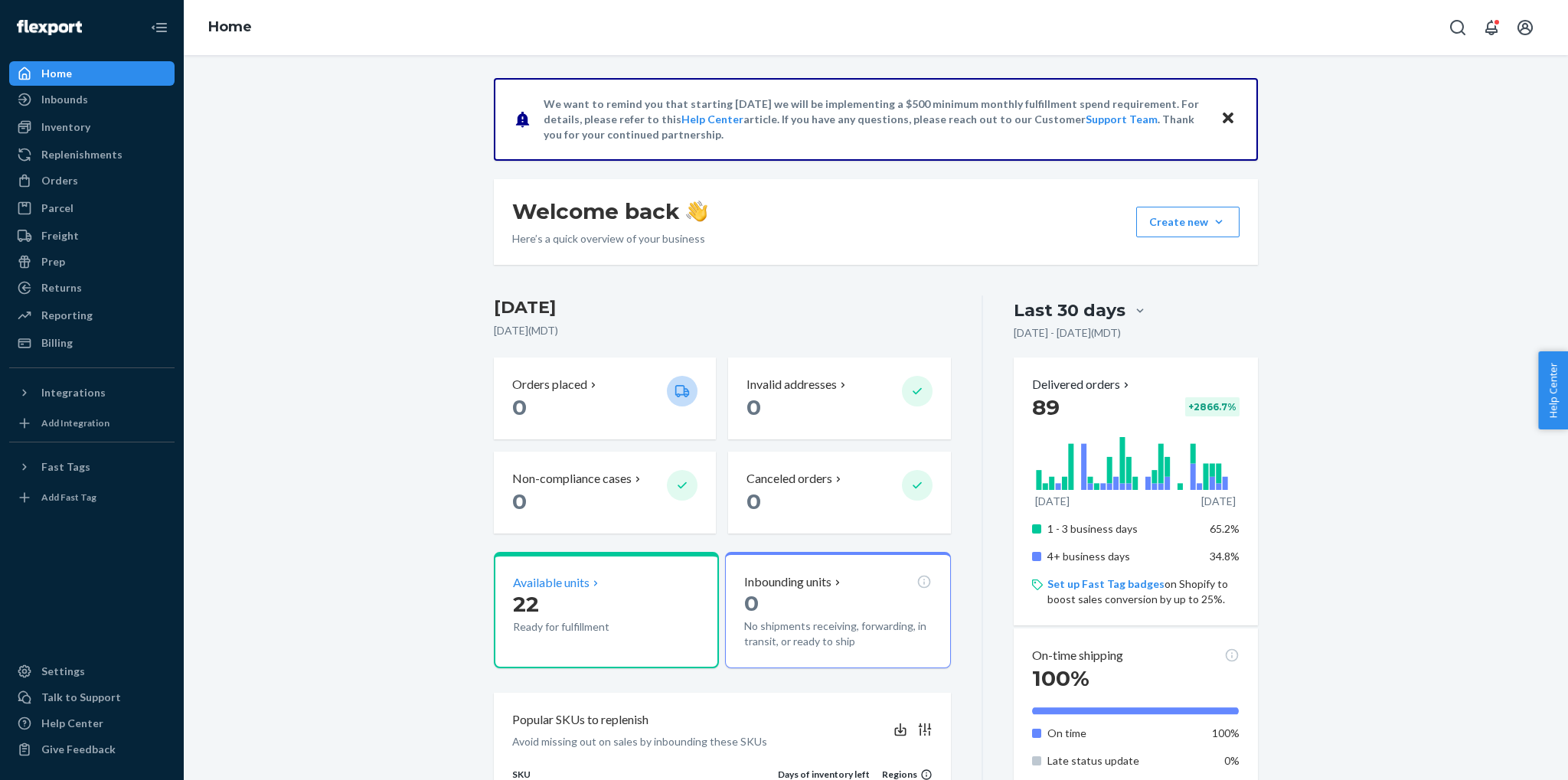click on "Available units" at bounding box center (551, 583) 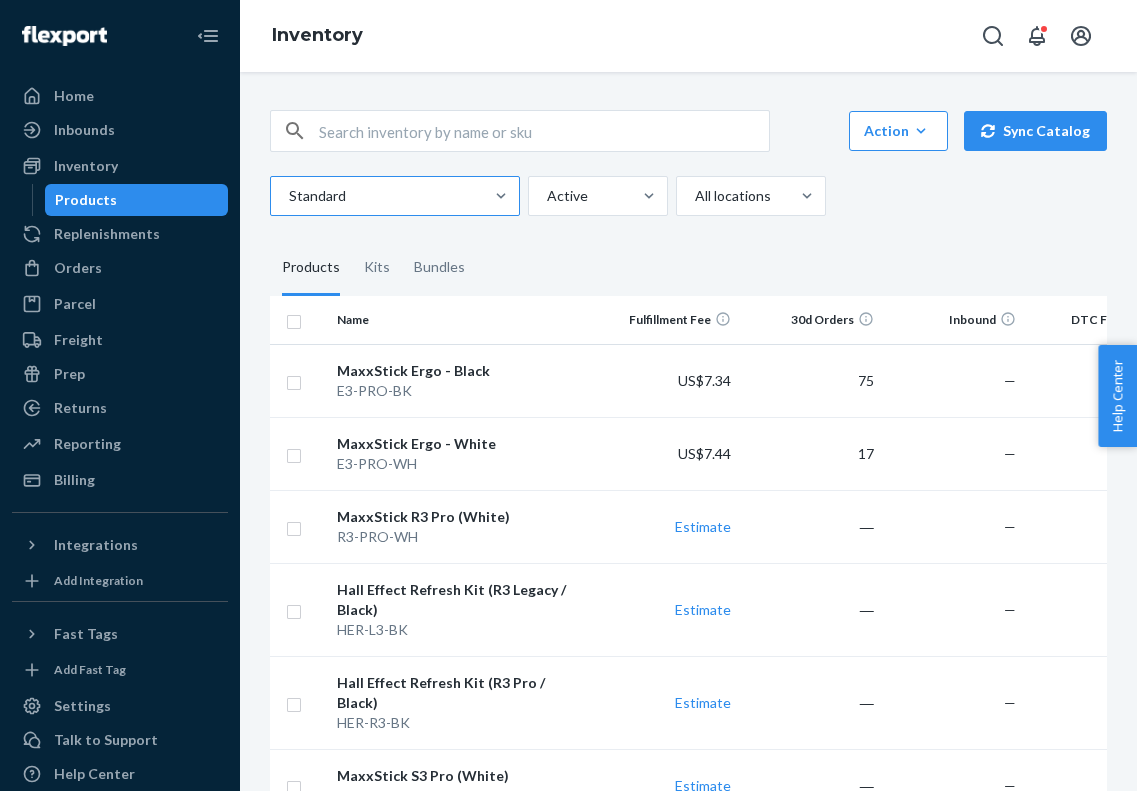 click at bounding box center [393, 196] 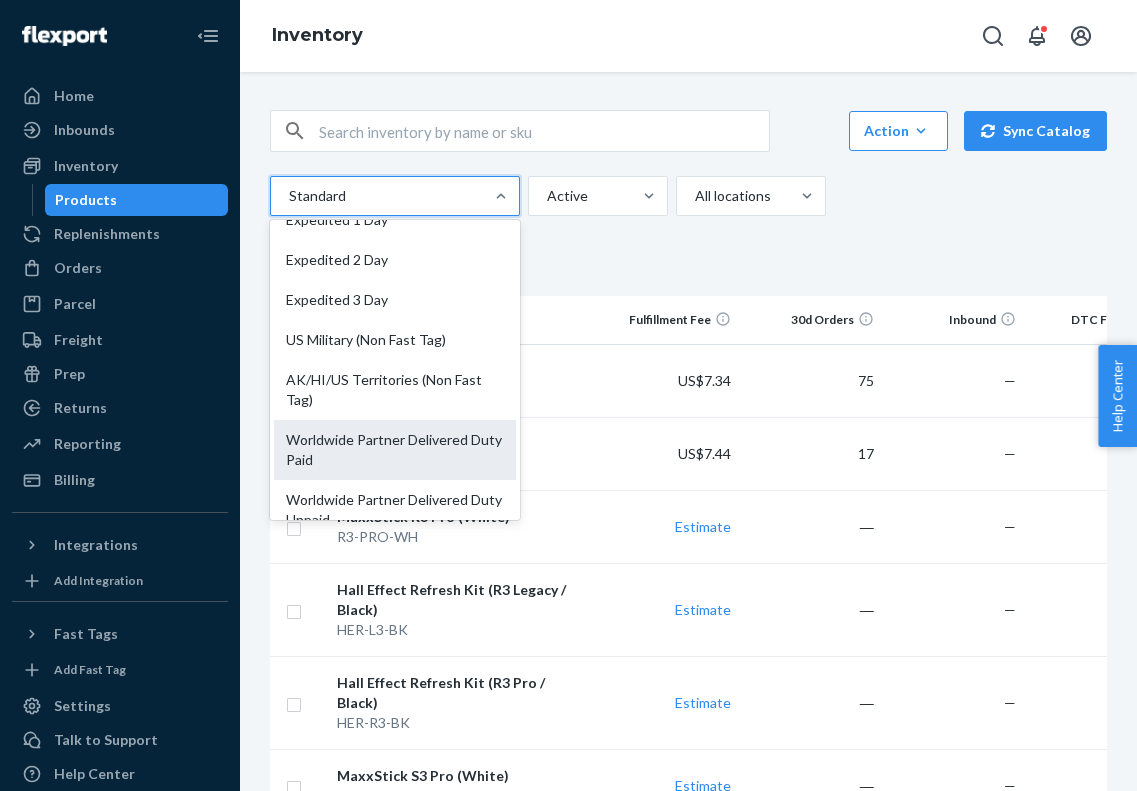 scroll, scrollTop: 2, scrollLeft: 0, axis: vertical 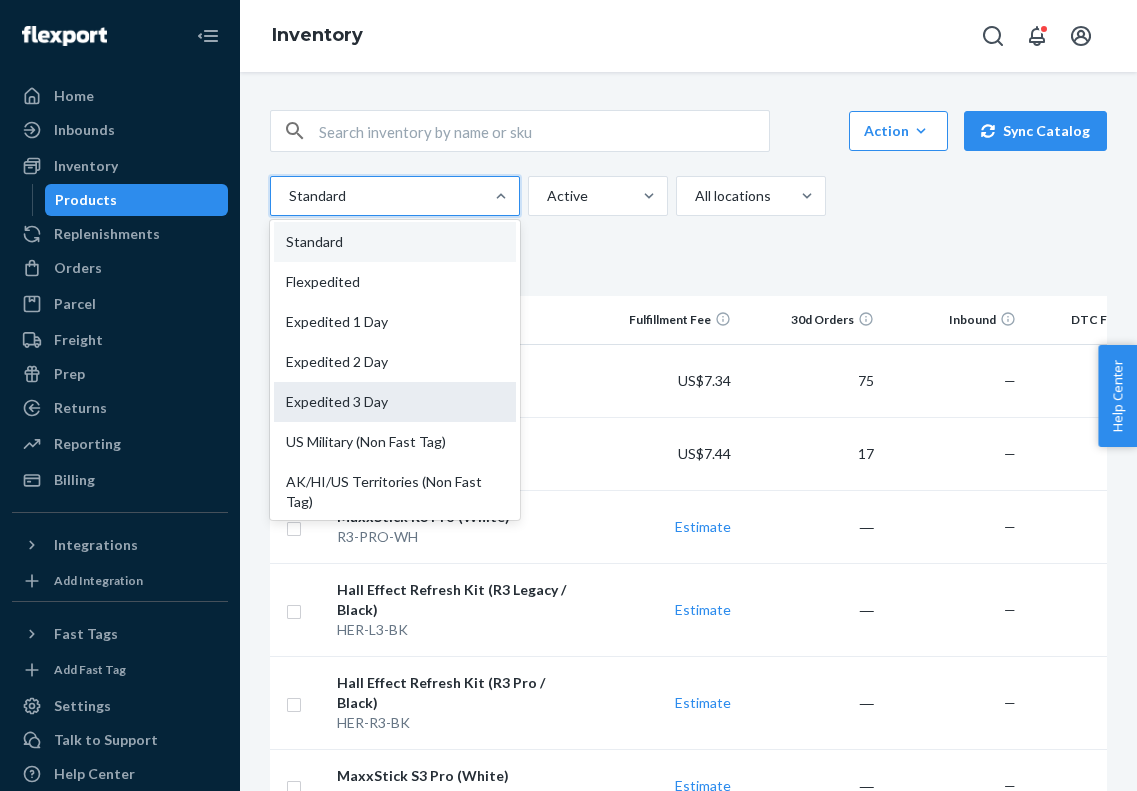 click on "Expedited 3 Day" at bounding box center [395, 402] 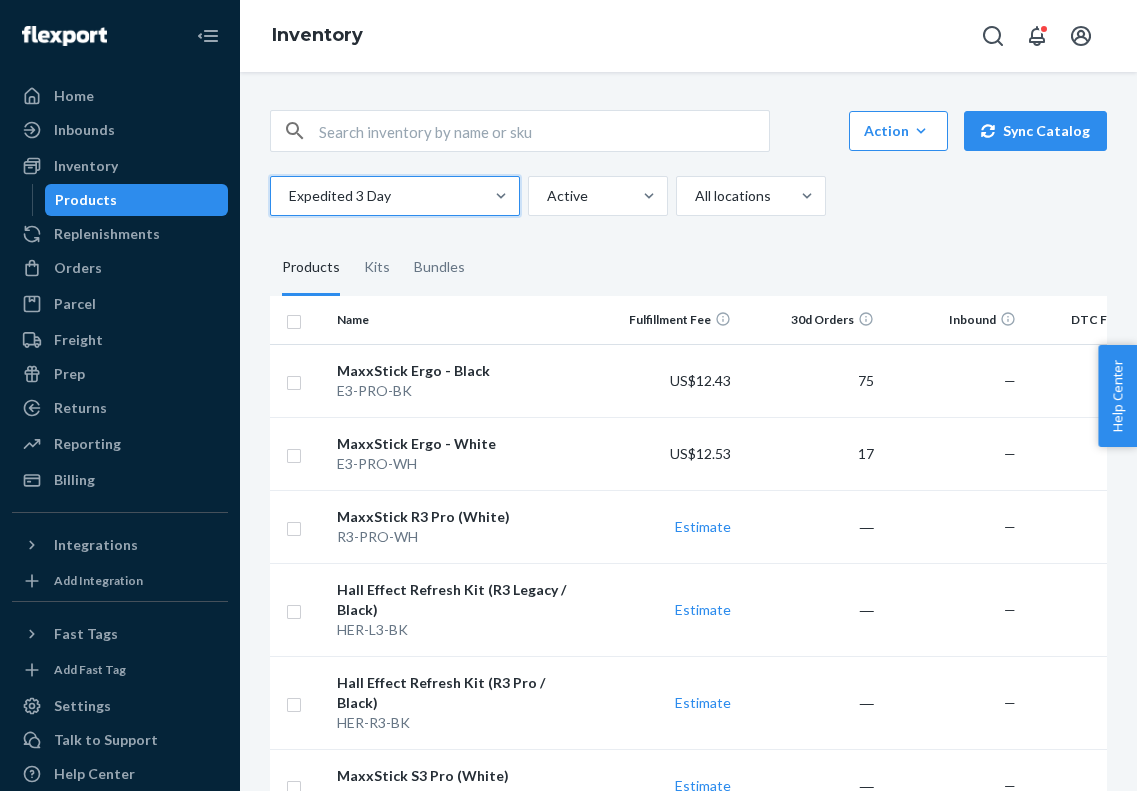 click at bounding box center [393, 196] 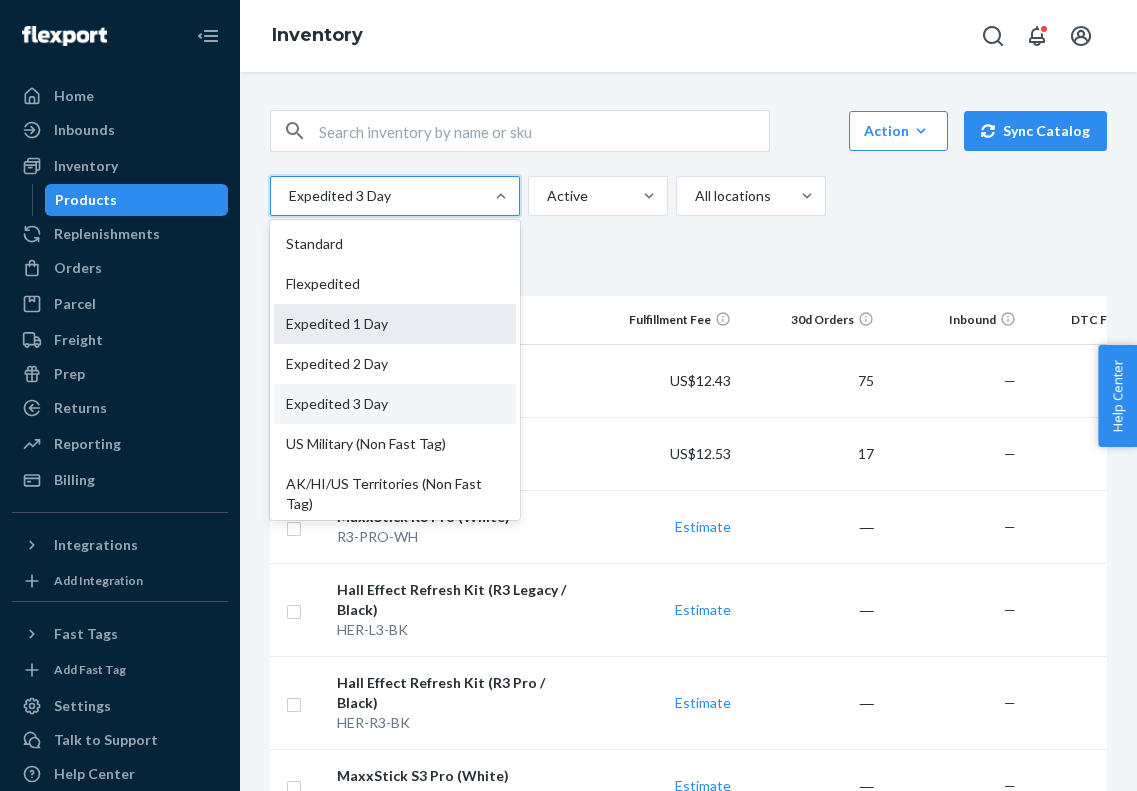 click on "Expedited 1 Day" at bounding box center (395, 324) 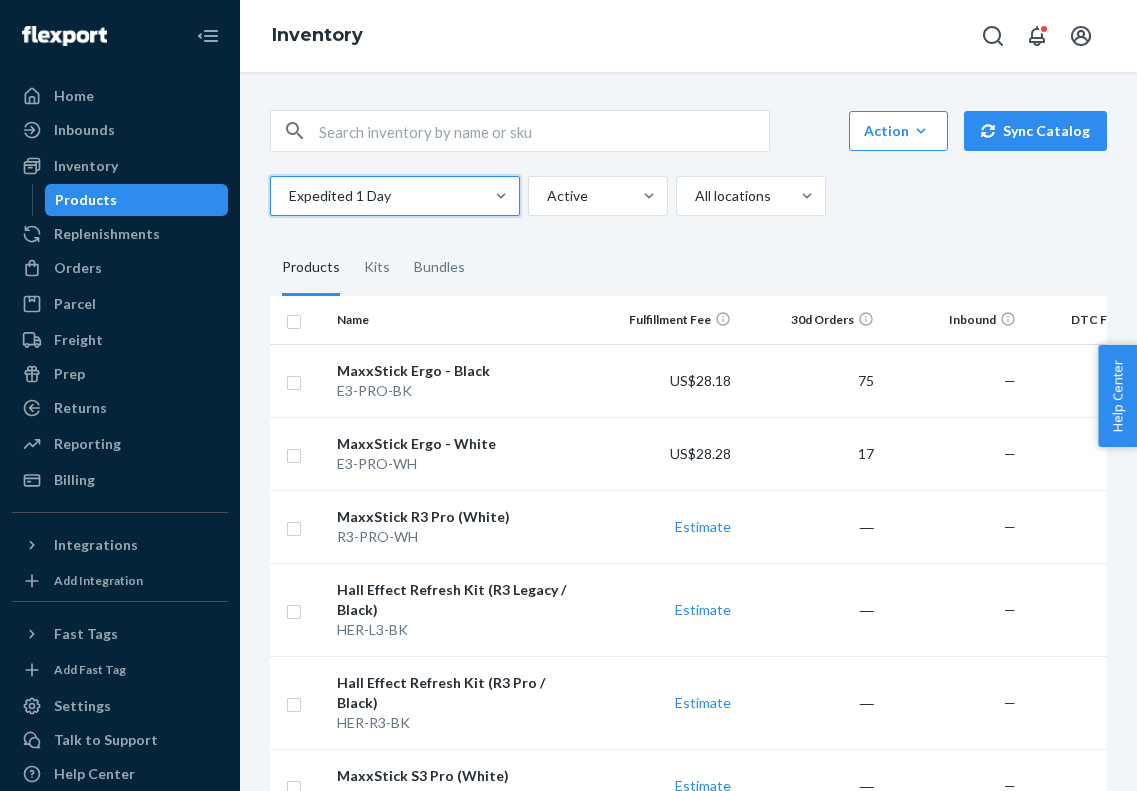 click at bounding box center [393, 196] 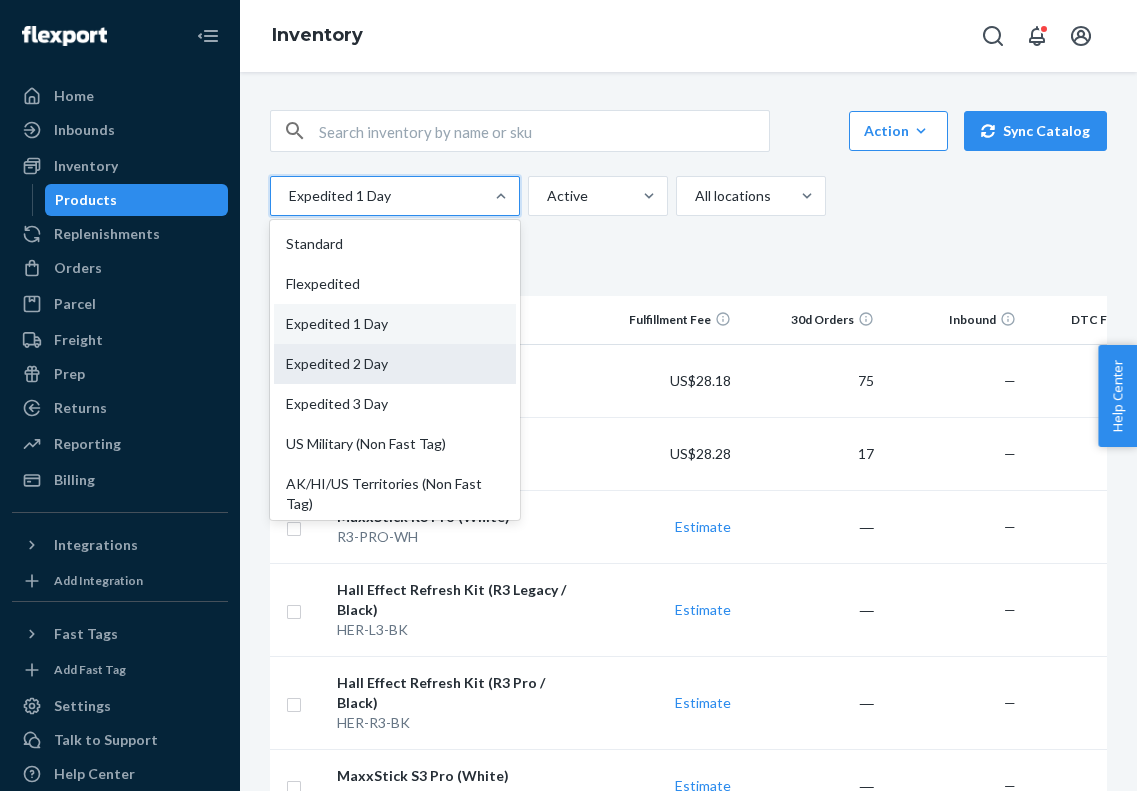 click on "Expedited 2 Day" at bounding box center [395, 364] 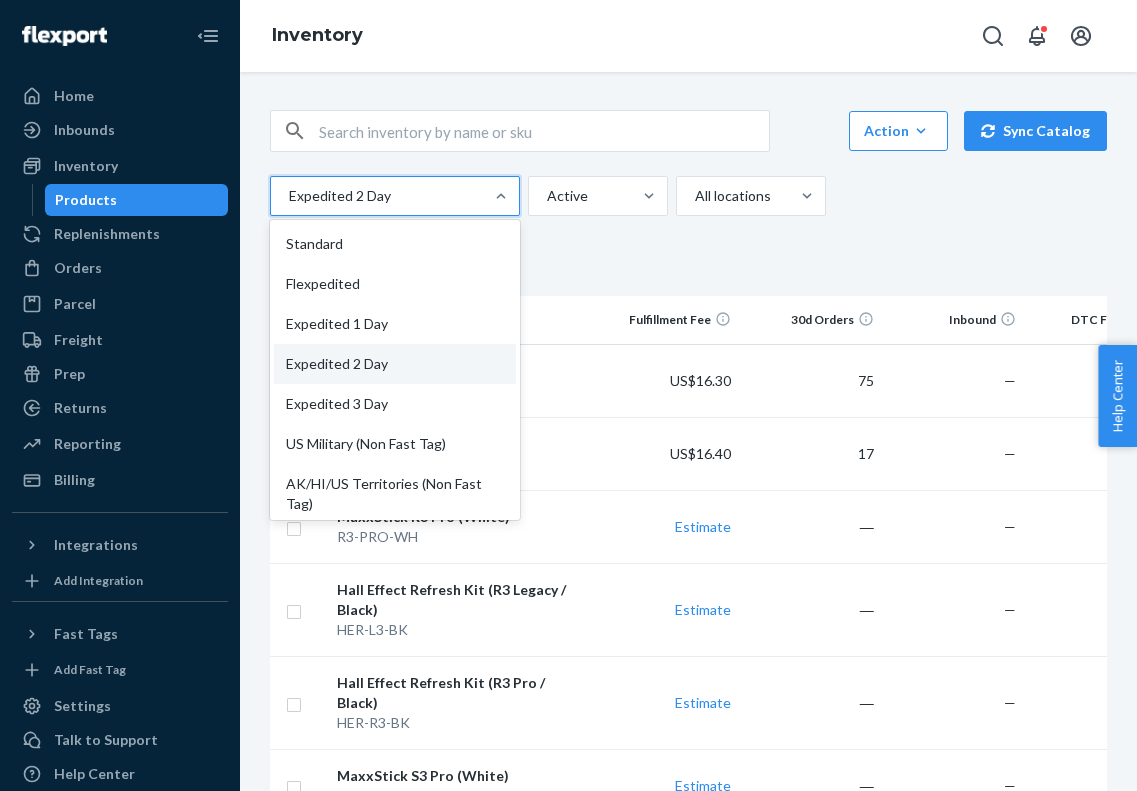 click at bounding box center [393, 196] 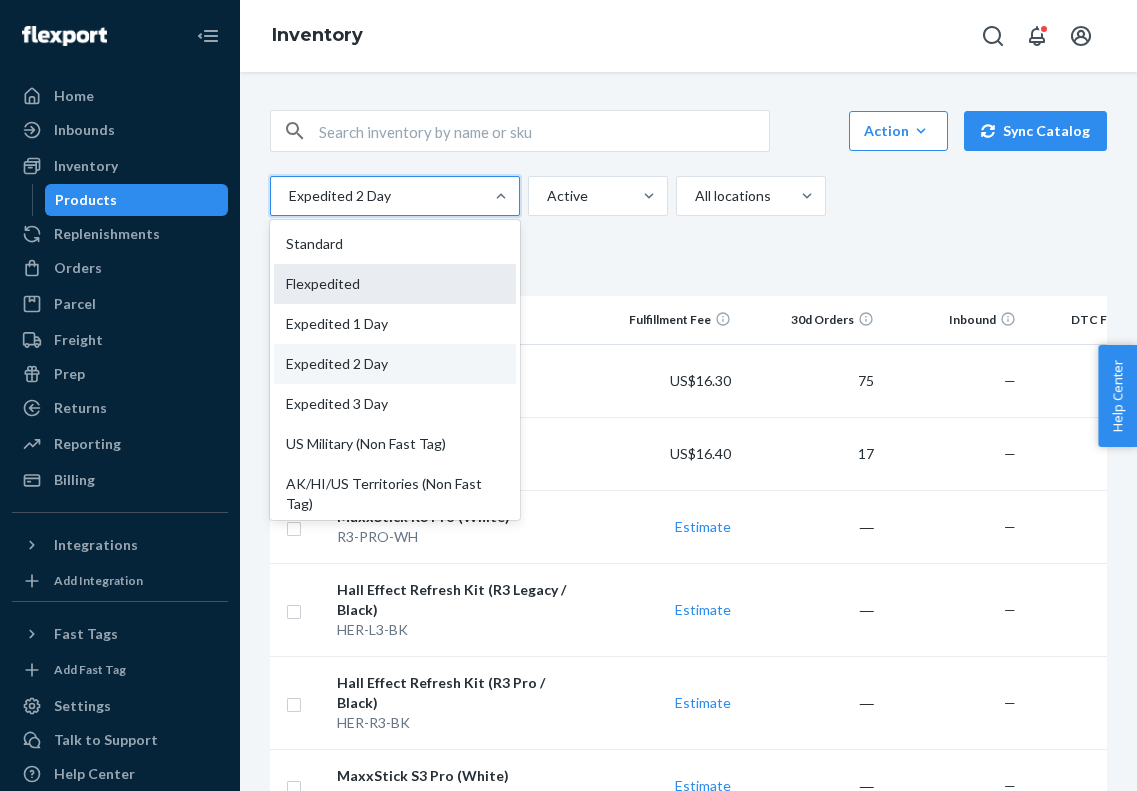 click on "Flexpedited" at bounding box center [395, 284] 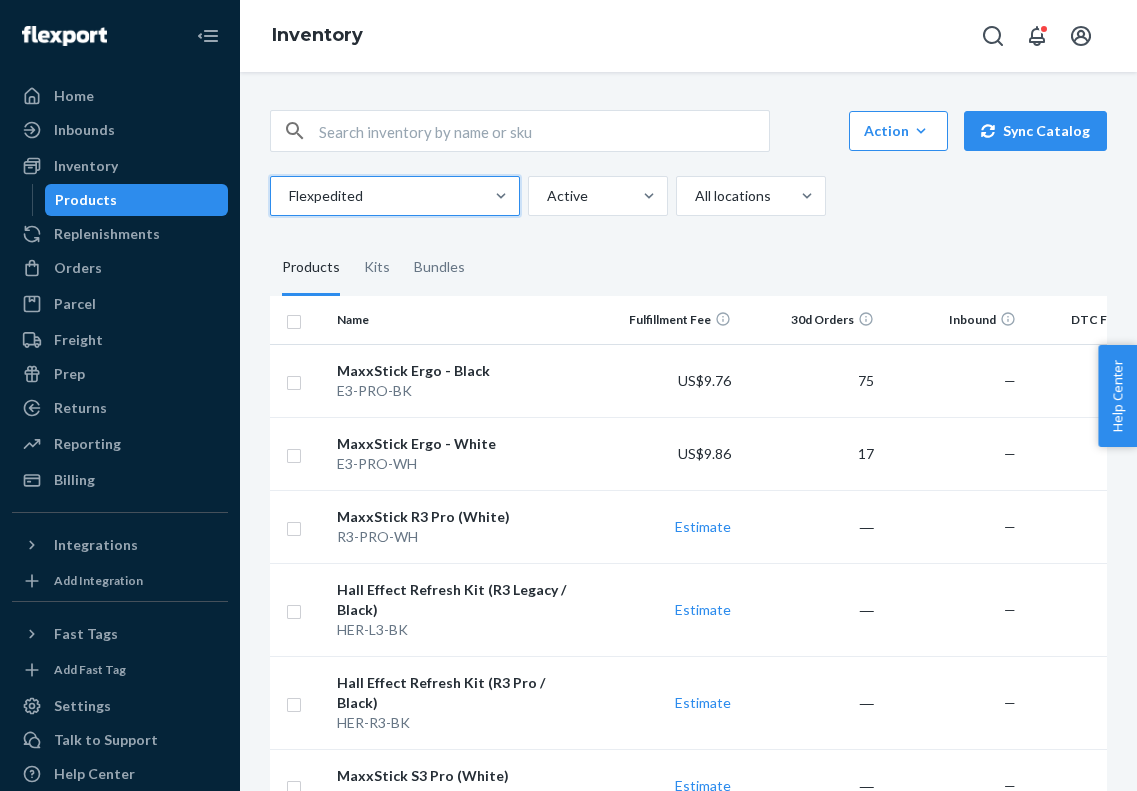 click at bounding box center [393, 196] 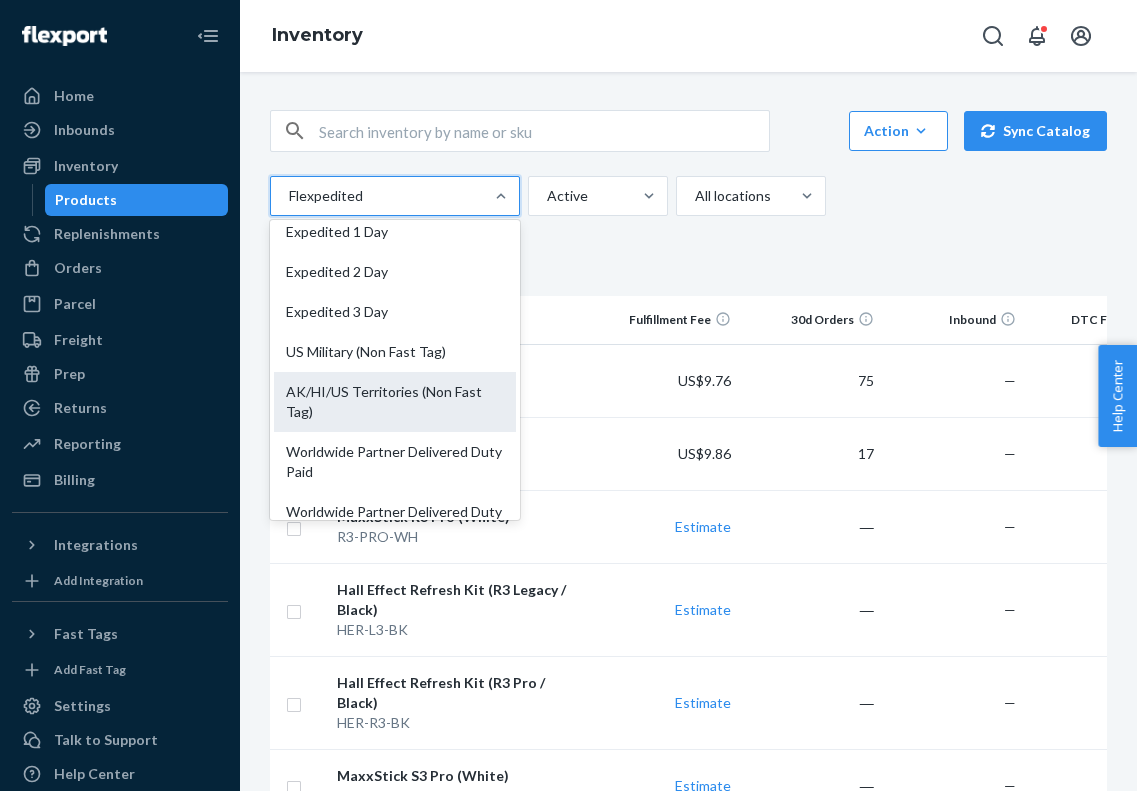 scroll, scrollTop: 102, scrollLeft: 0, axis: vertical 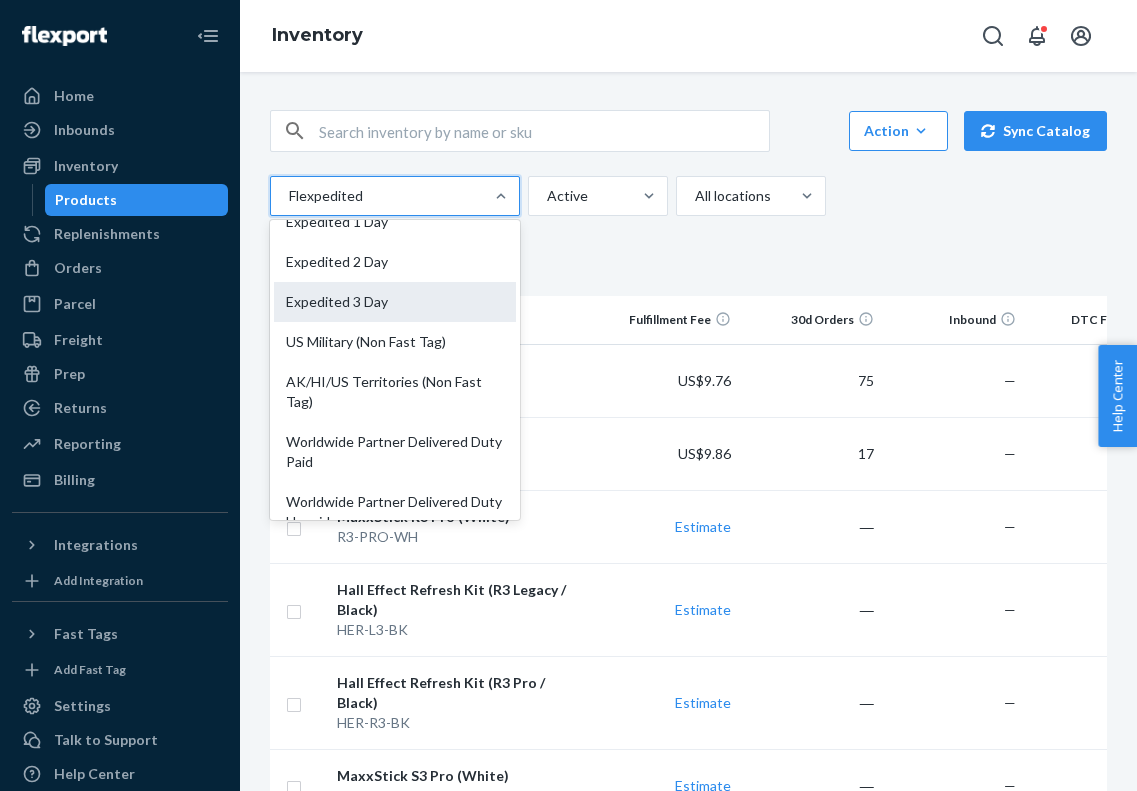 click on "Expedited 3 Day" at bounding box center [395, 302] 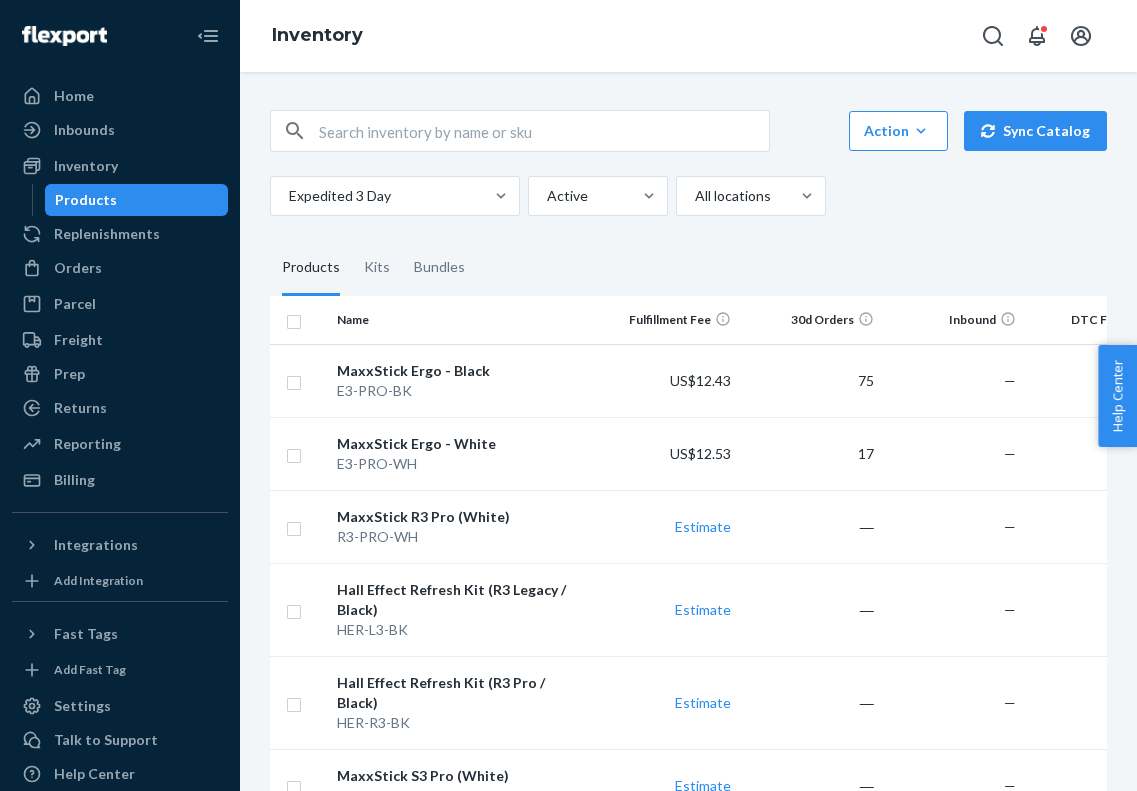 click on "Action Create product Create kit or bundle Bulk create products Bulk update products Bulk update bundles Bulk update product alias attribute Sync Catalog Expedited 3 Day Active All locations" at bounding box center (688, 163) 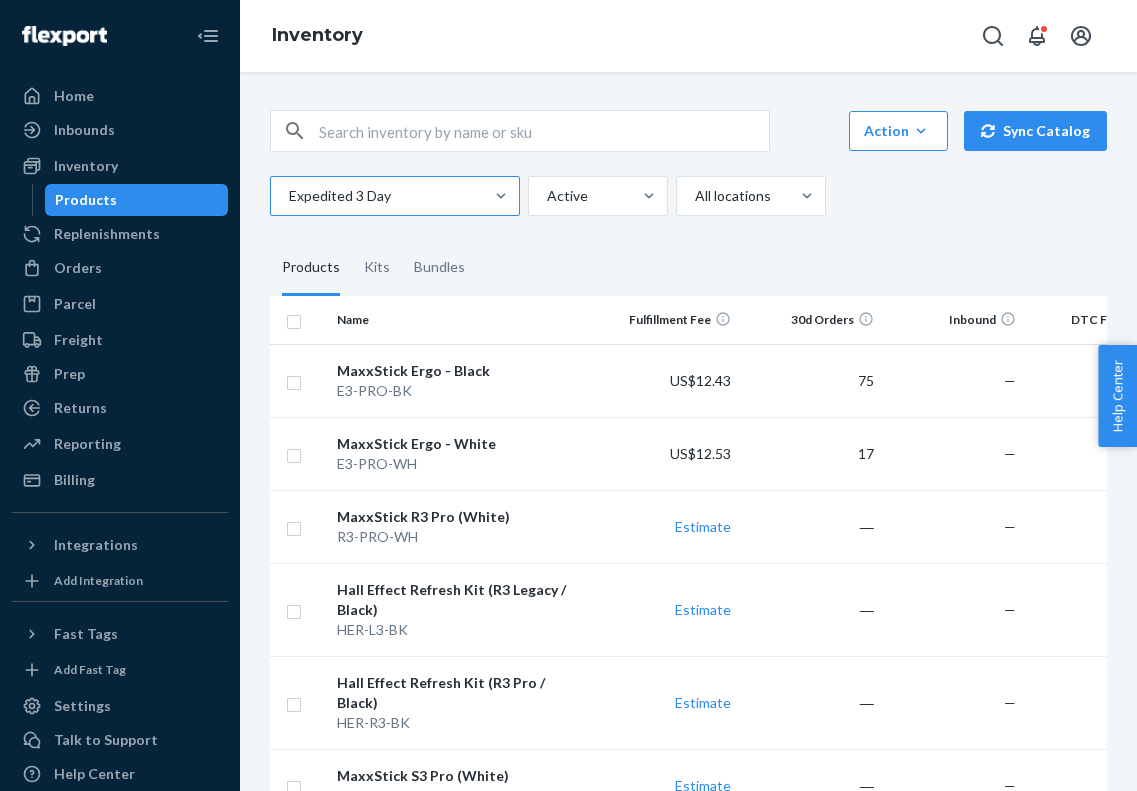 drag, startPoint x: 417, startPoint y: 201, endPoint x: 427, endPoint y: 218, distance: 19.723083 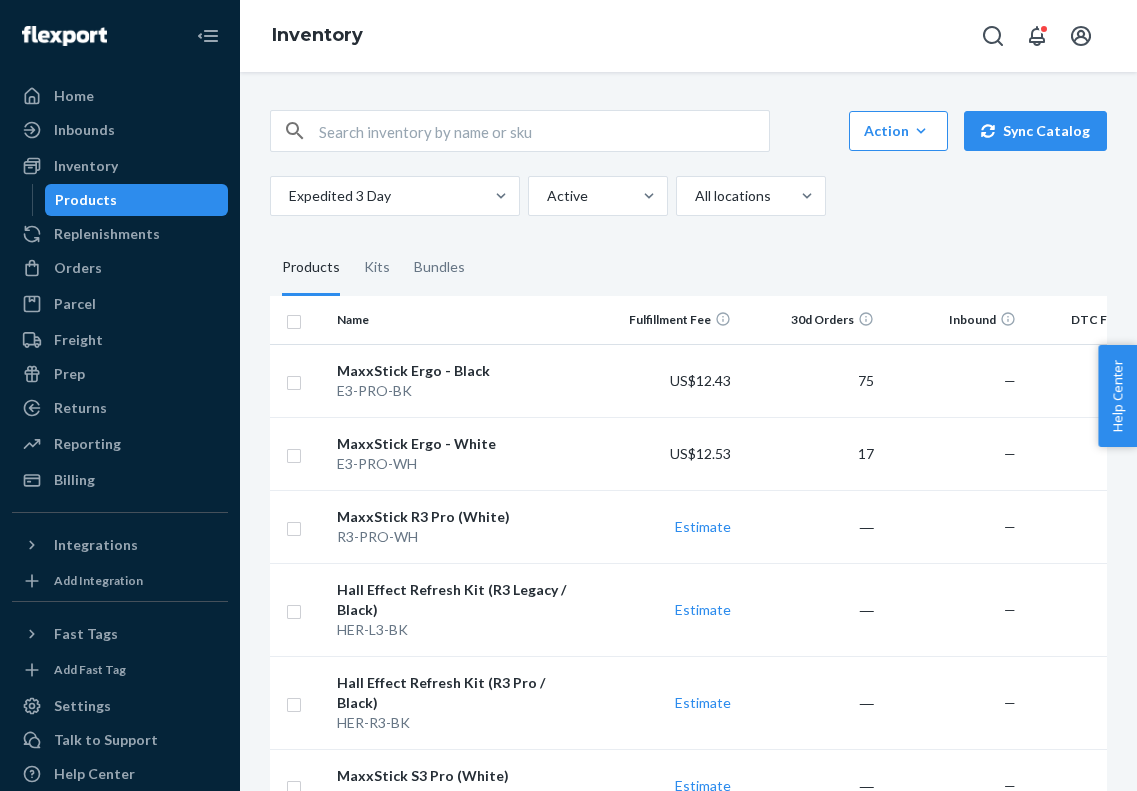 click on "Expedited 3 Day" at bounding box center (288, 196) 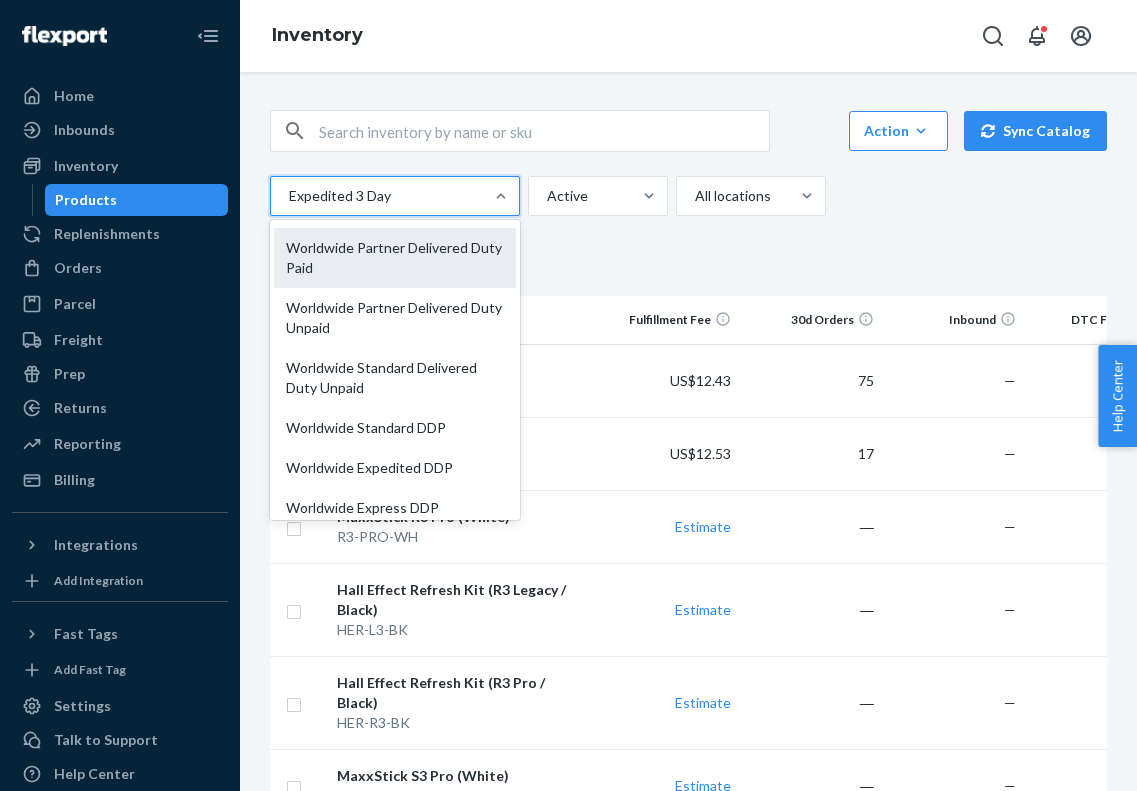 scroll, scrollTop: 306, scrollLeft: 0, axis: vertical 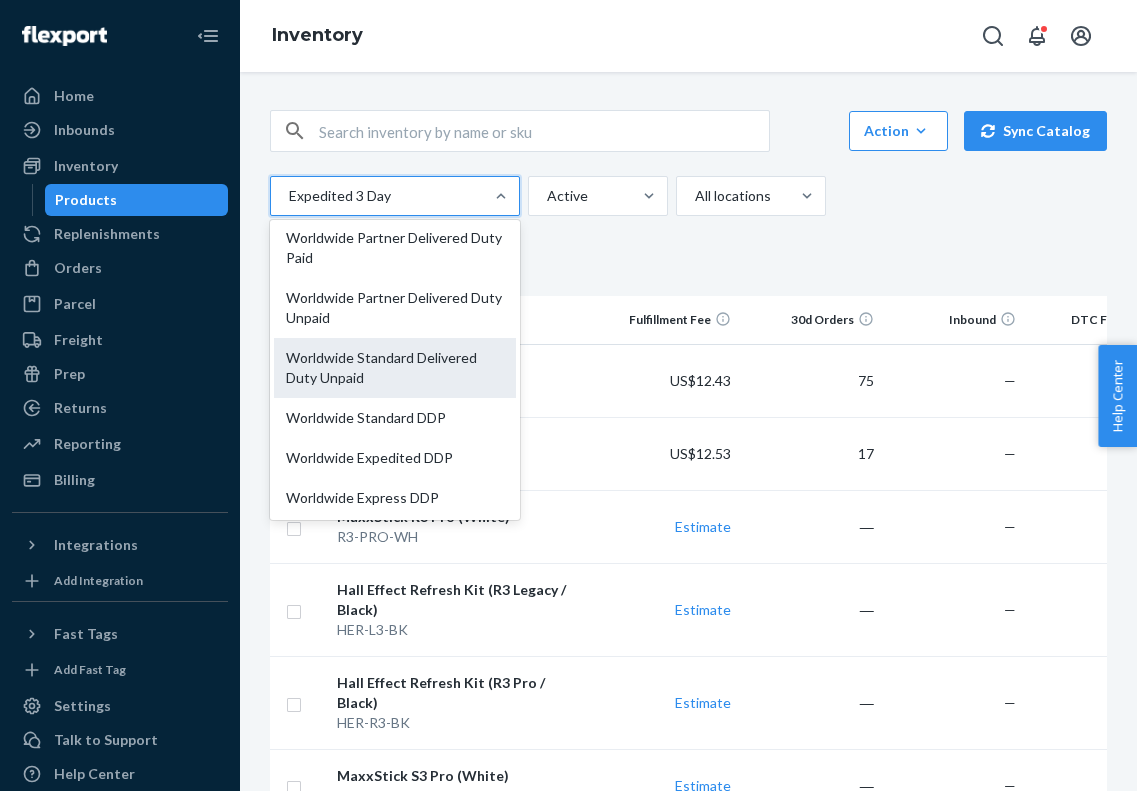 click on "Worldwide Standard Delivered Duty Unpaid" at bounding box center (395, 368) 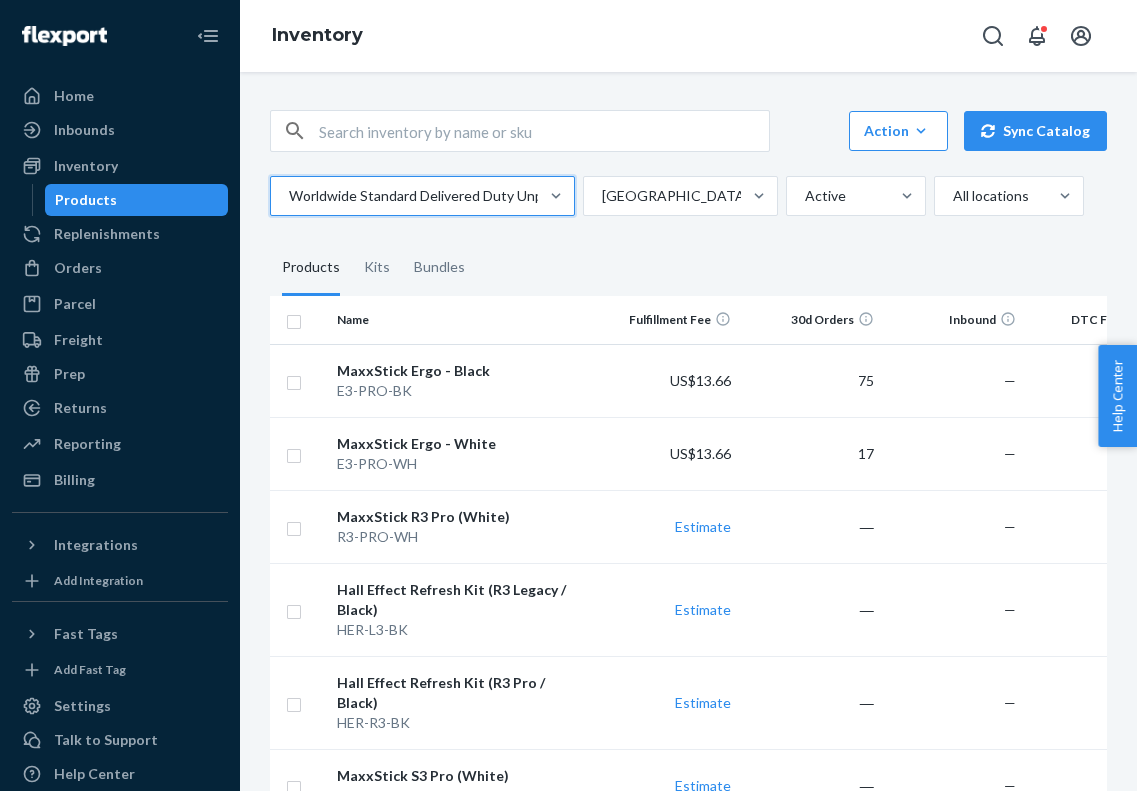 click at bounding box center [420, 196] 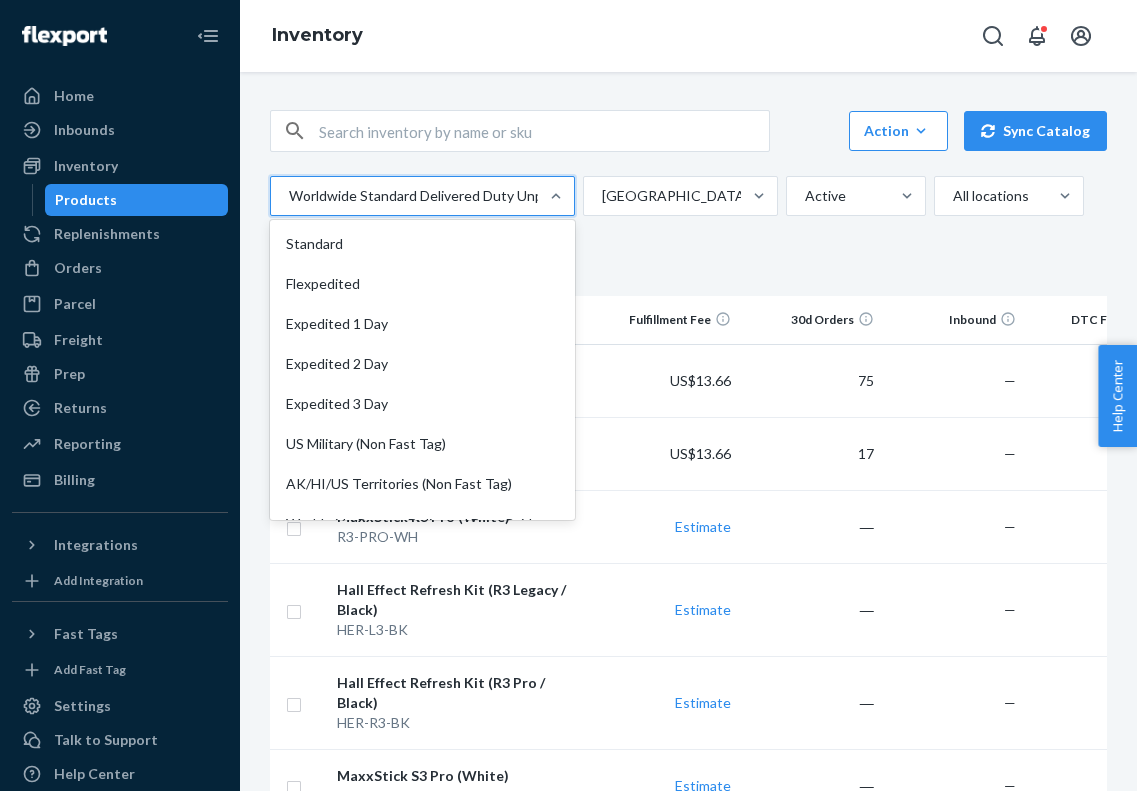 scroll, scrollTop: 117, scrollLeft: 0, axis: vertical 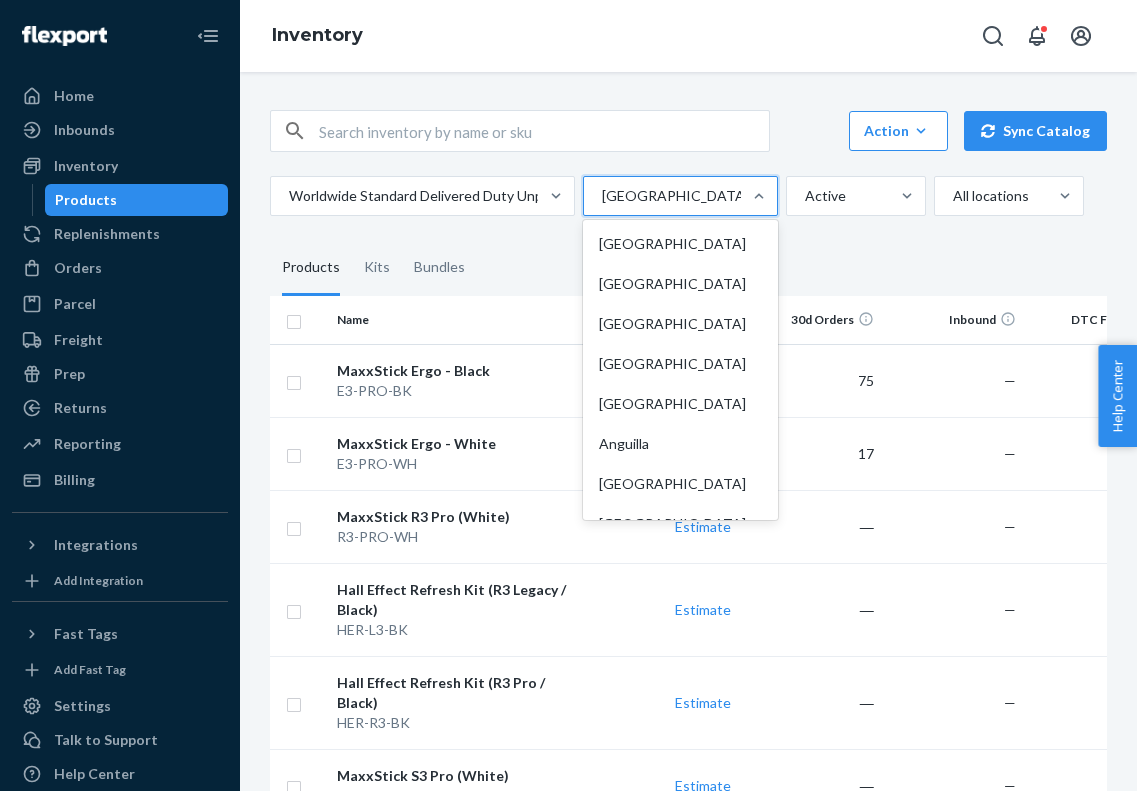 click at bounding box center [678, 196] 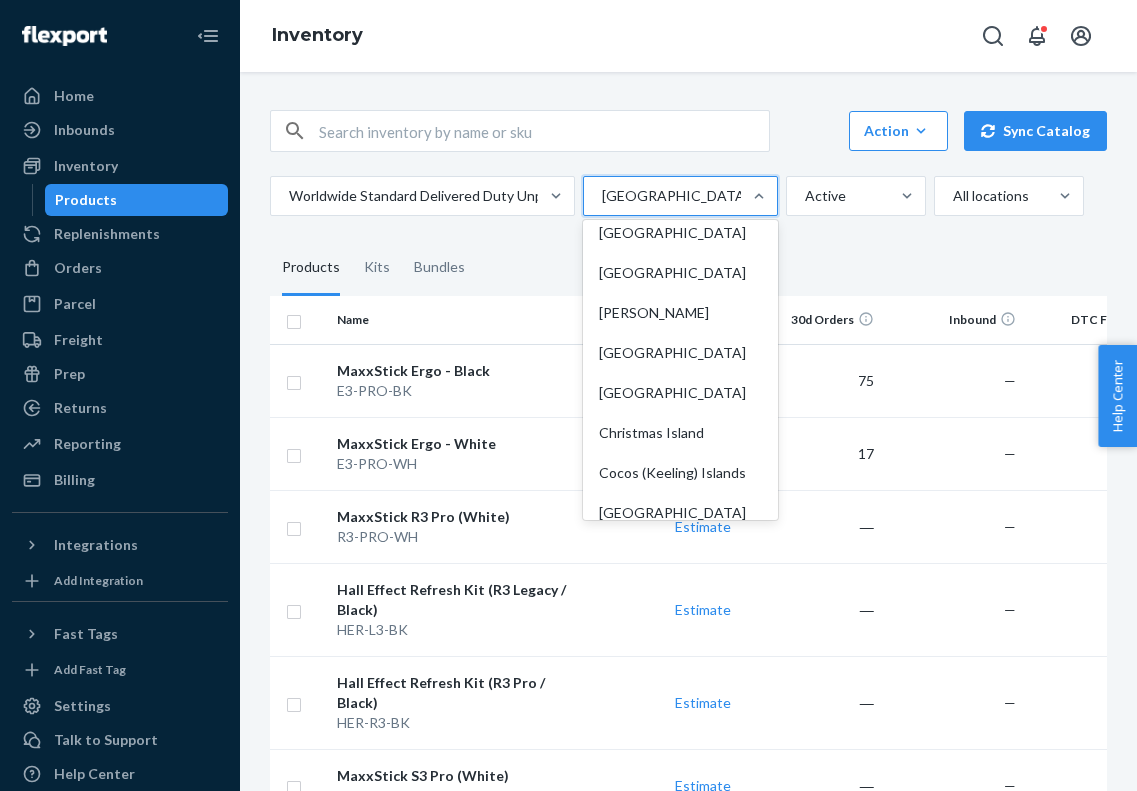 scroll, scrollTop: 1891, scrollLeft: 0, axis: vertical 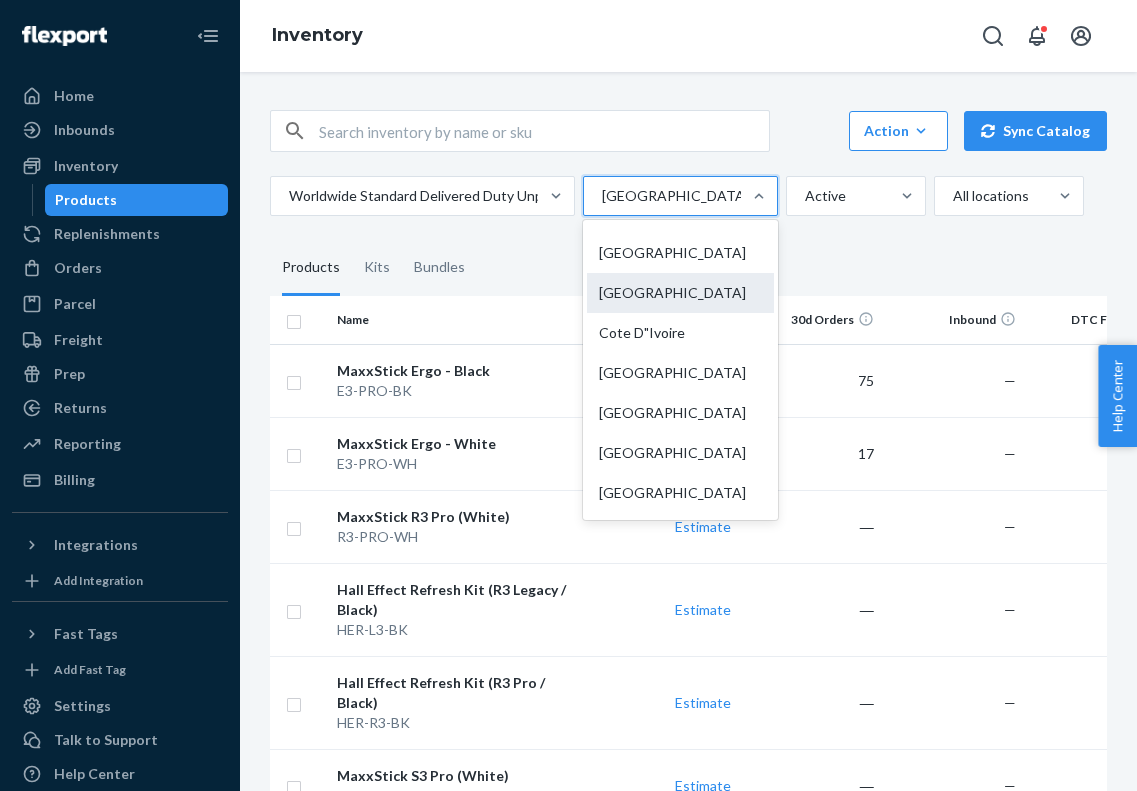 click on "[GEOGRAPHIC_DATA]" at bounding box center (680, 293) 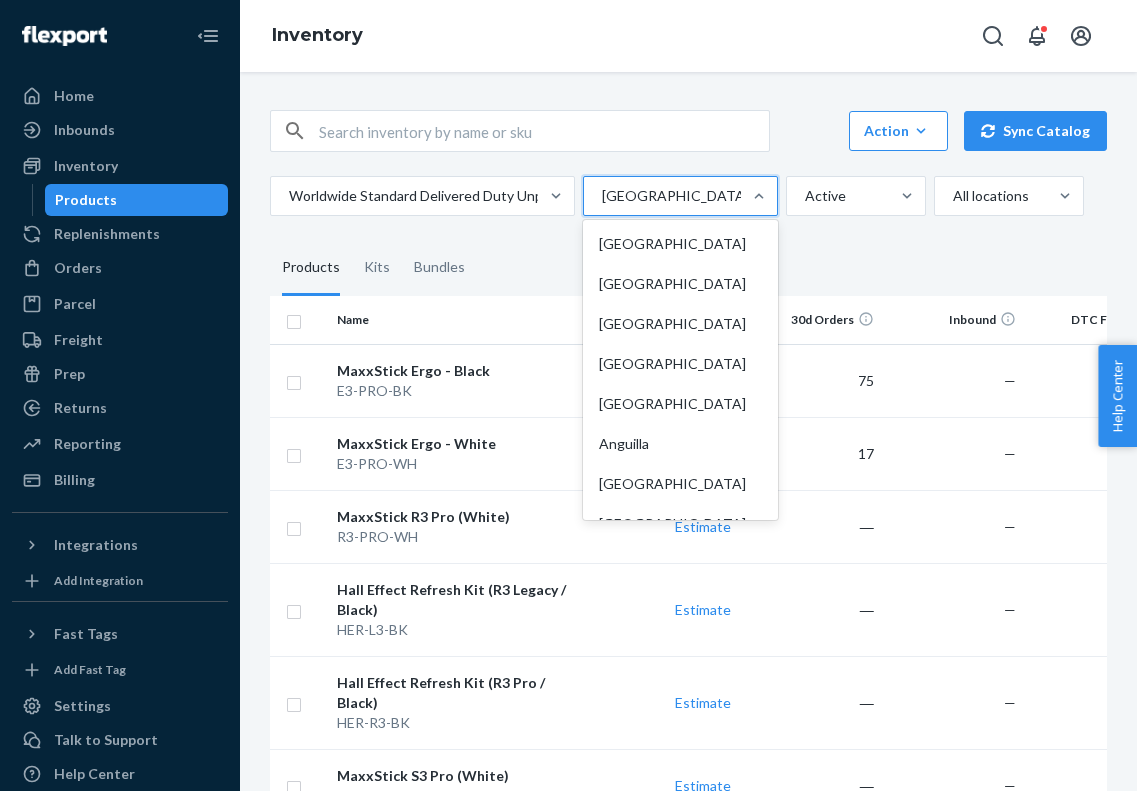 click at bounding box center (678, 196) 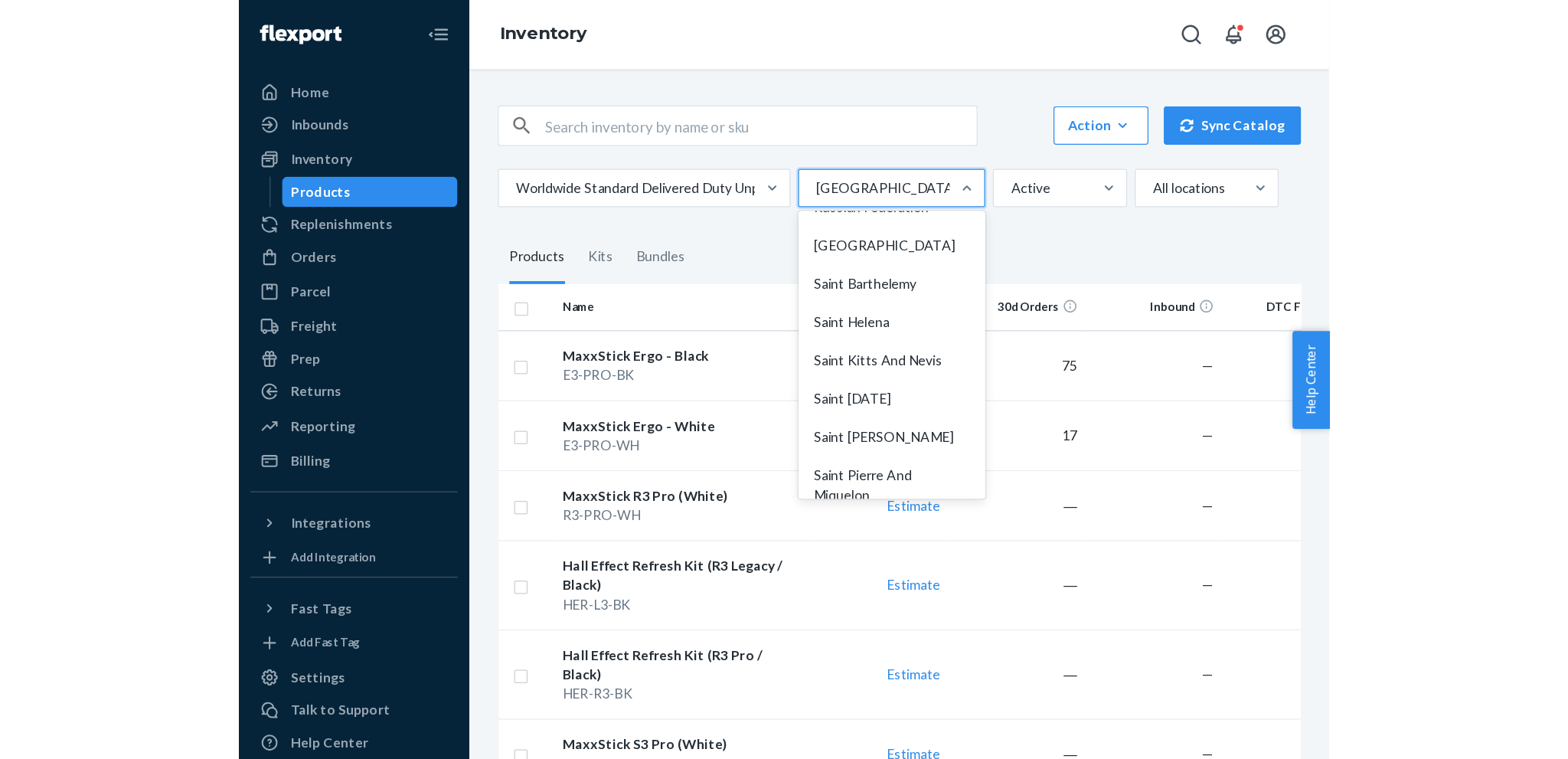 scroll, scrollTop: 5263, scrollLeft: 0, axis: vertical 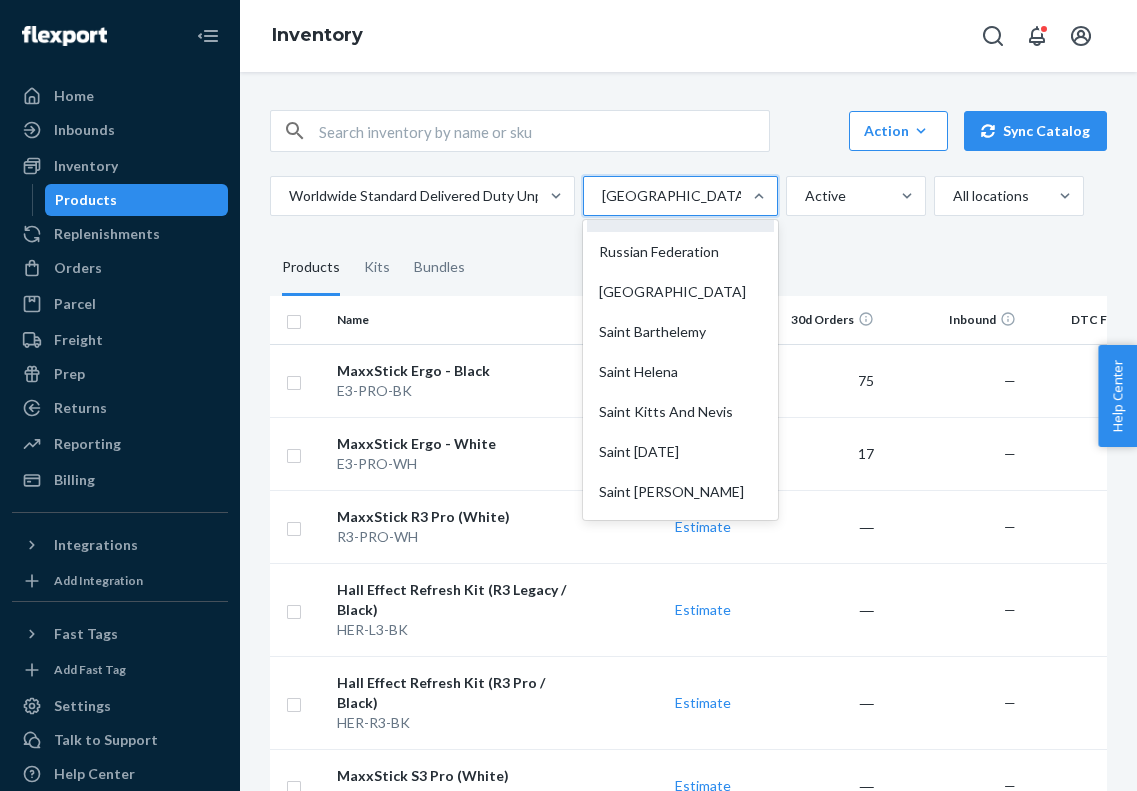 click on "[GEOGRAPHIC_DATA]" at bounding box center [680, 212] 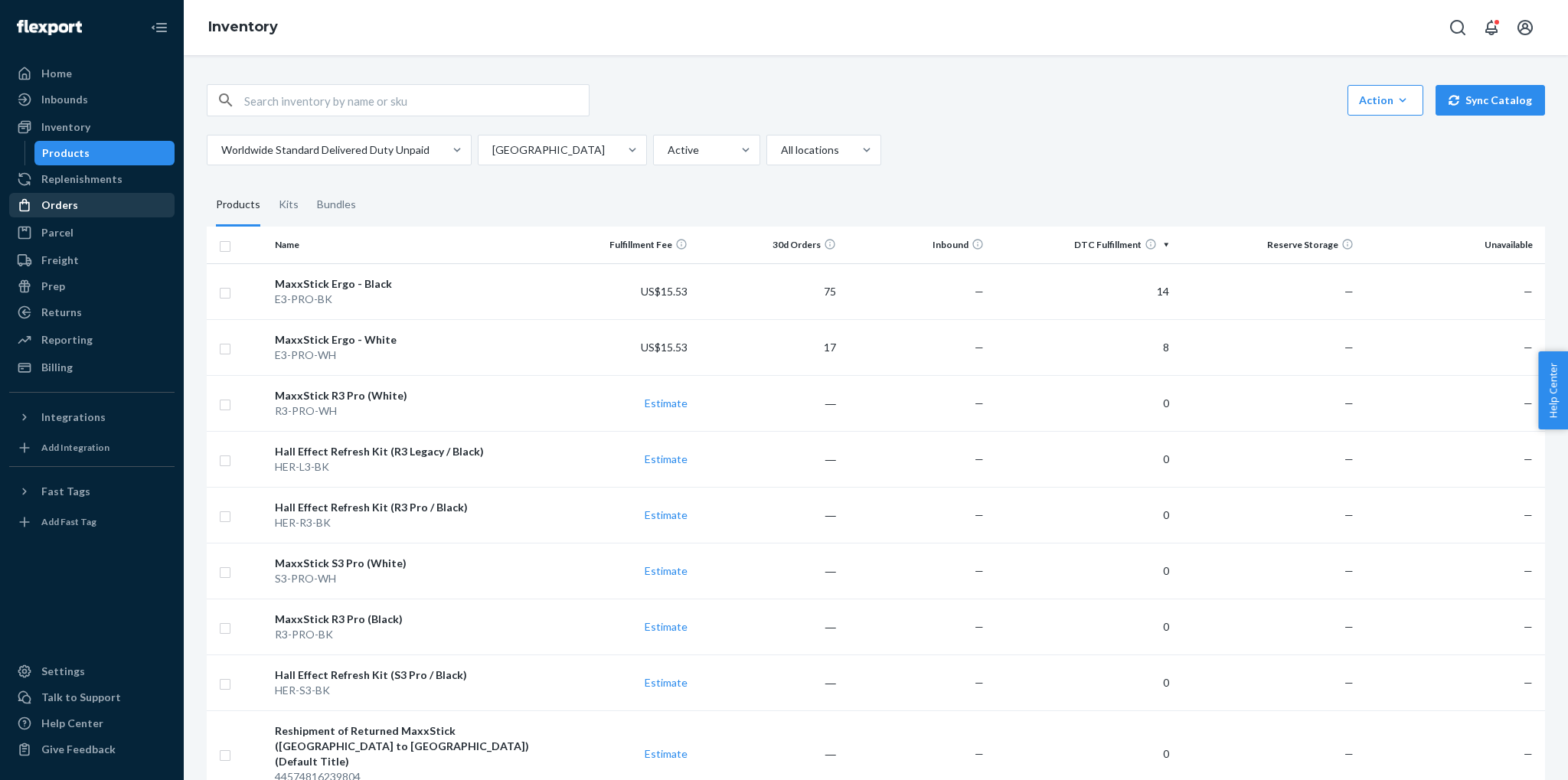 click on "Orders" at bounding box center (92, 205) 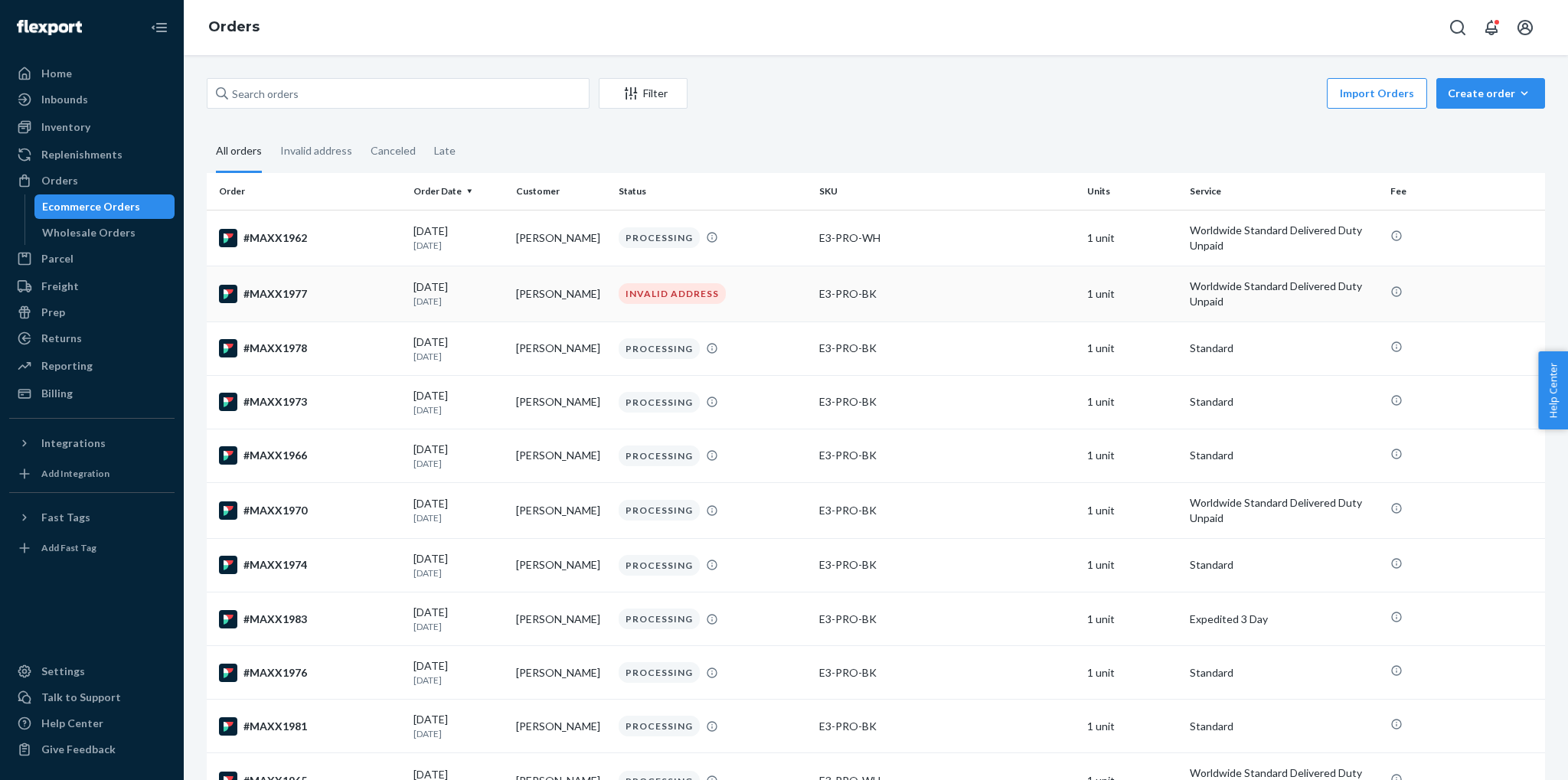 click on "[PERSON_NAME]" at bounding box center (561, 293) 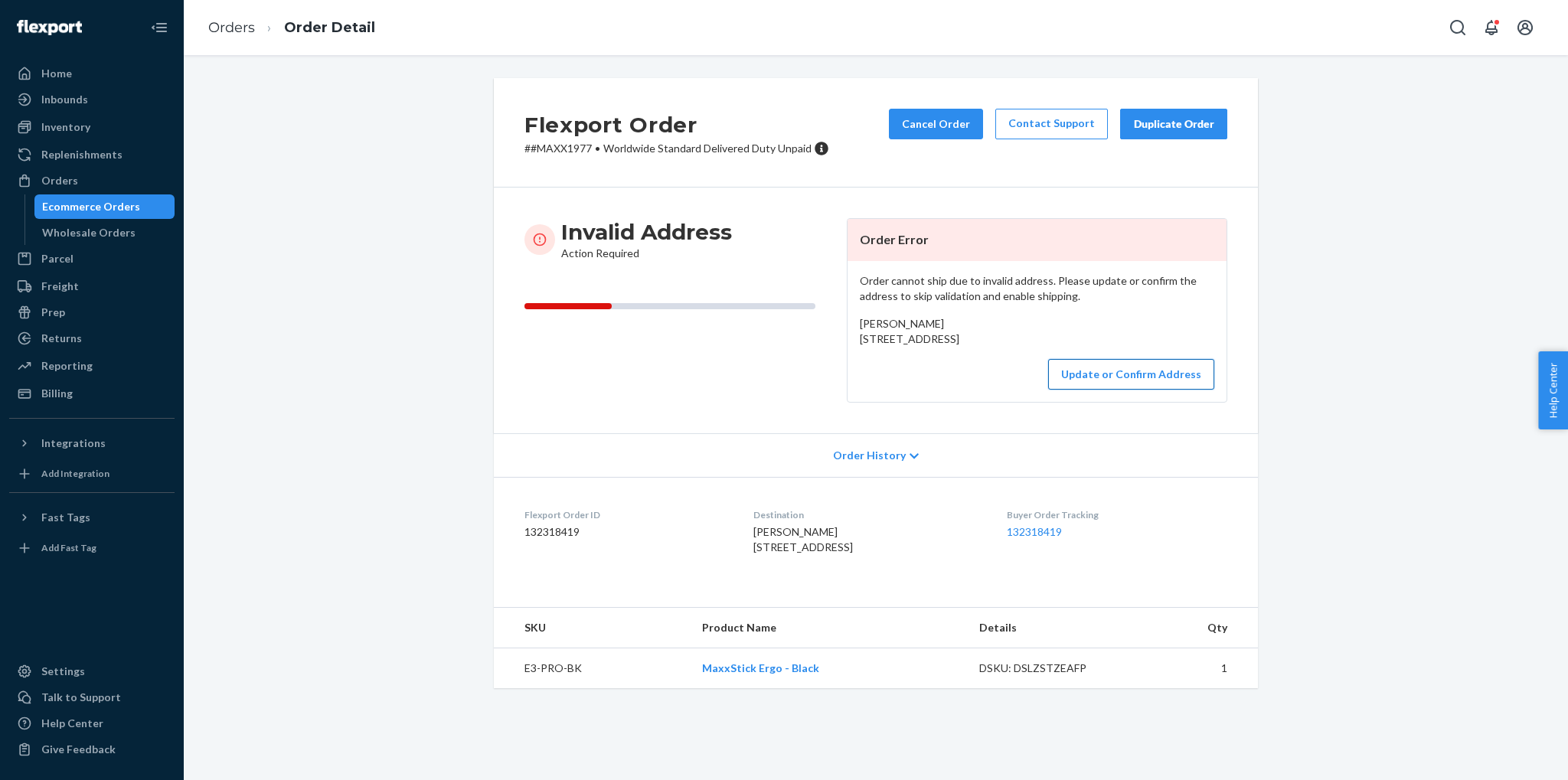 click on "Update or Confirm Address" at bounding box center [1131, 374] 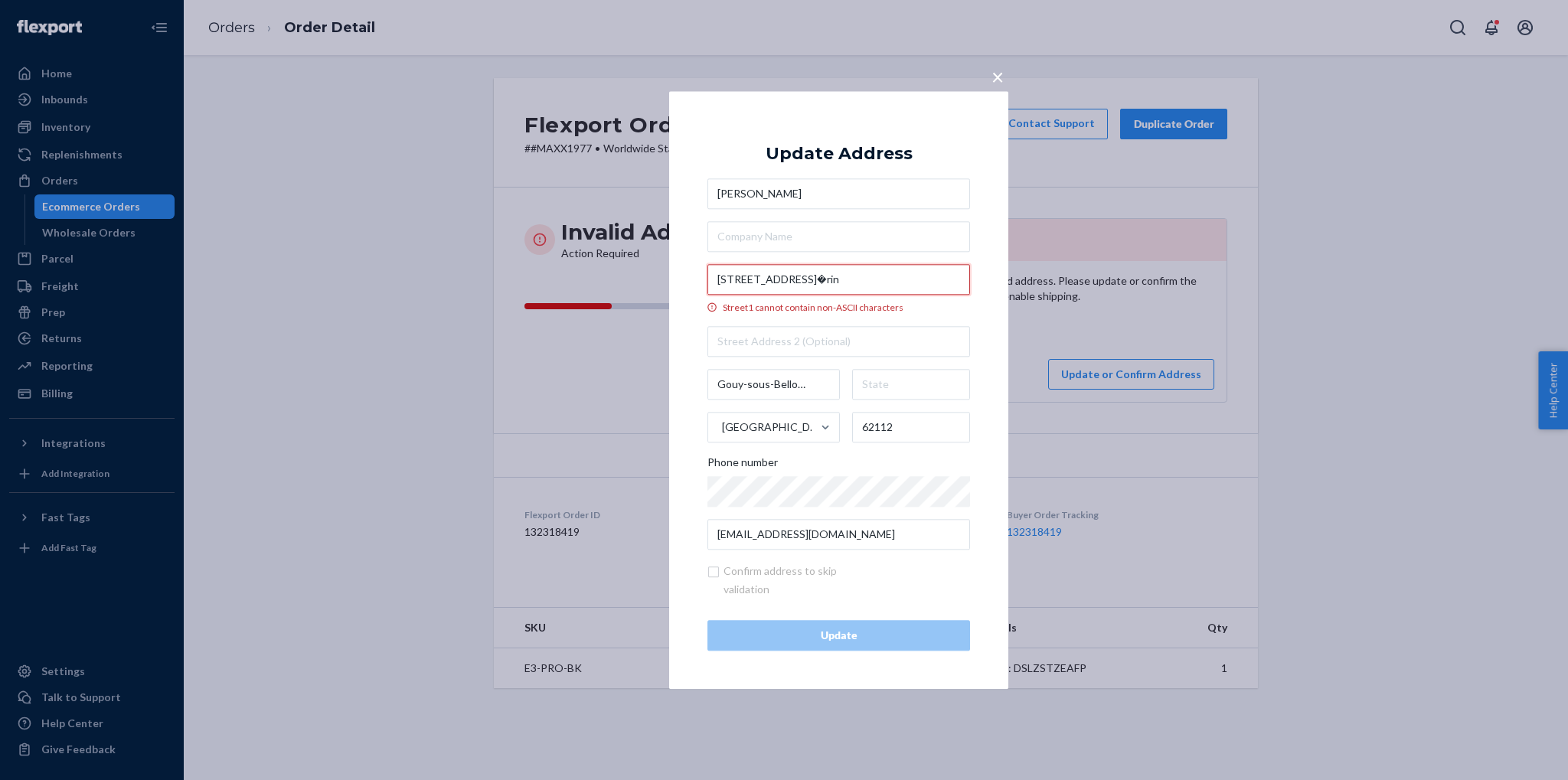 click on "[STREET_ADDRESS]�rin" at bounding box center [838, 279] 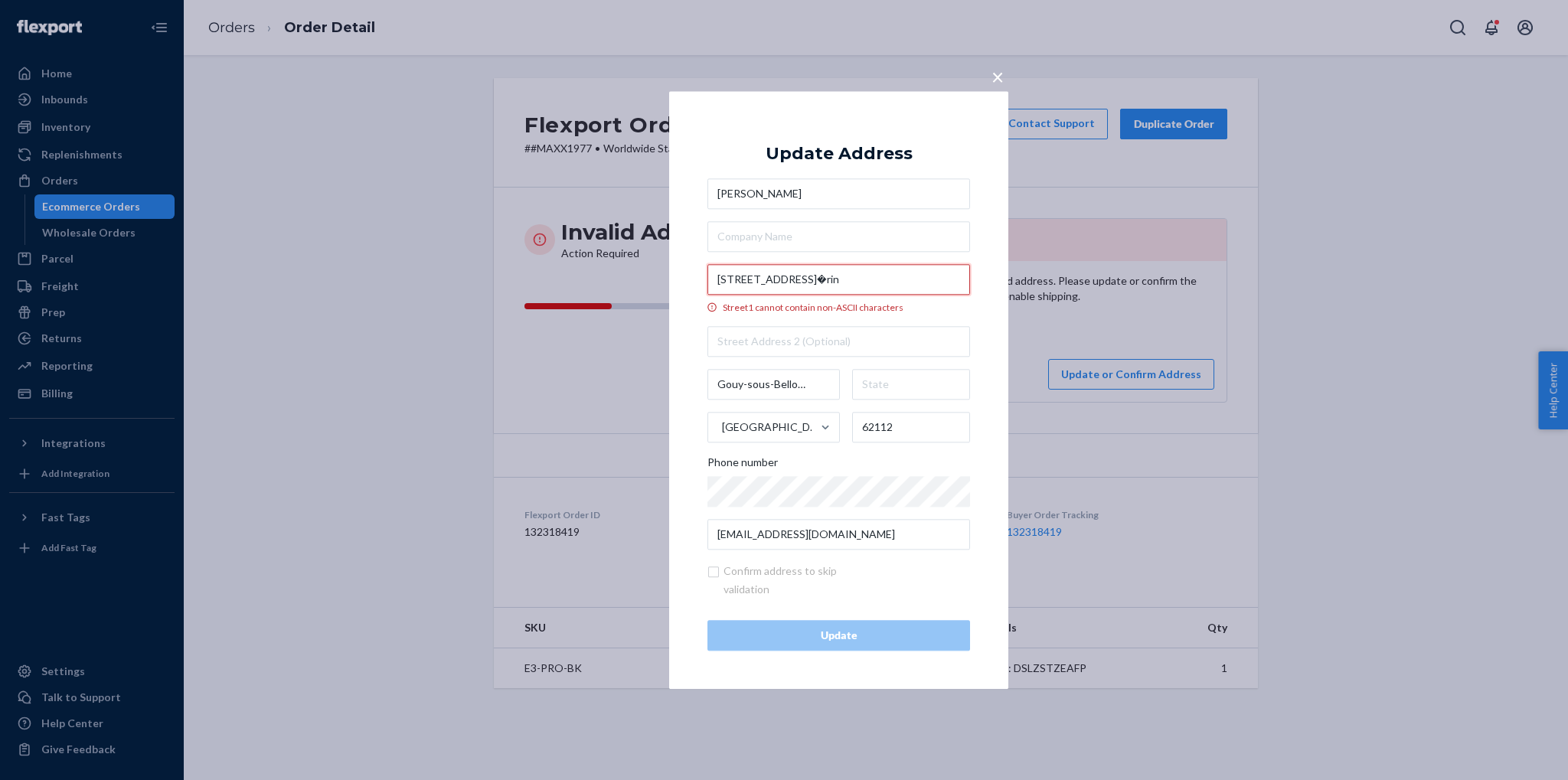 click on "[STREET_ADDRESS]�rin" at bounding box center [838, 279] 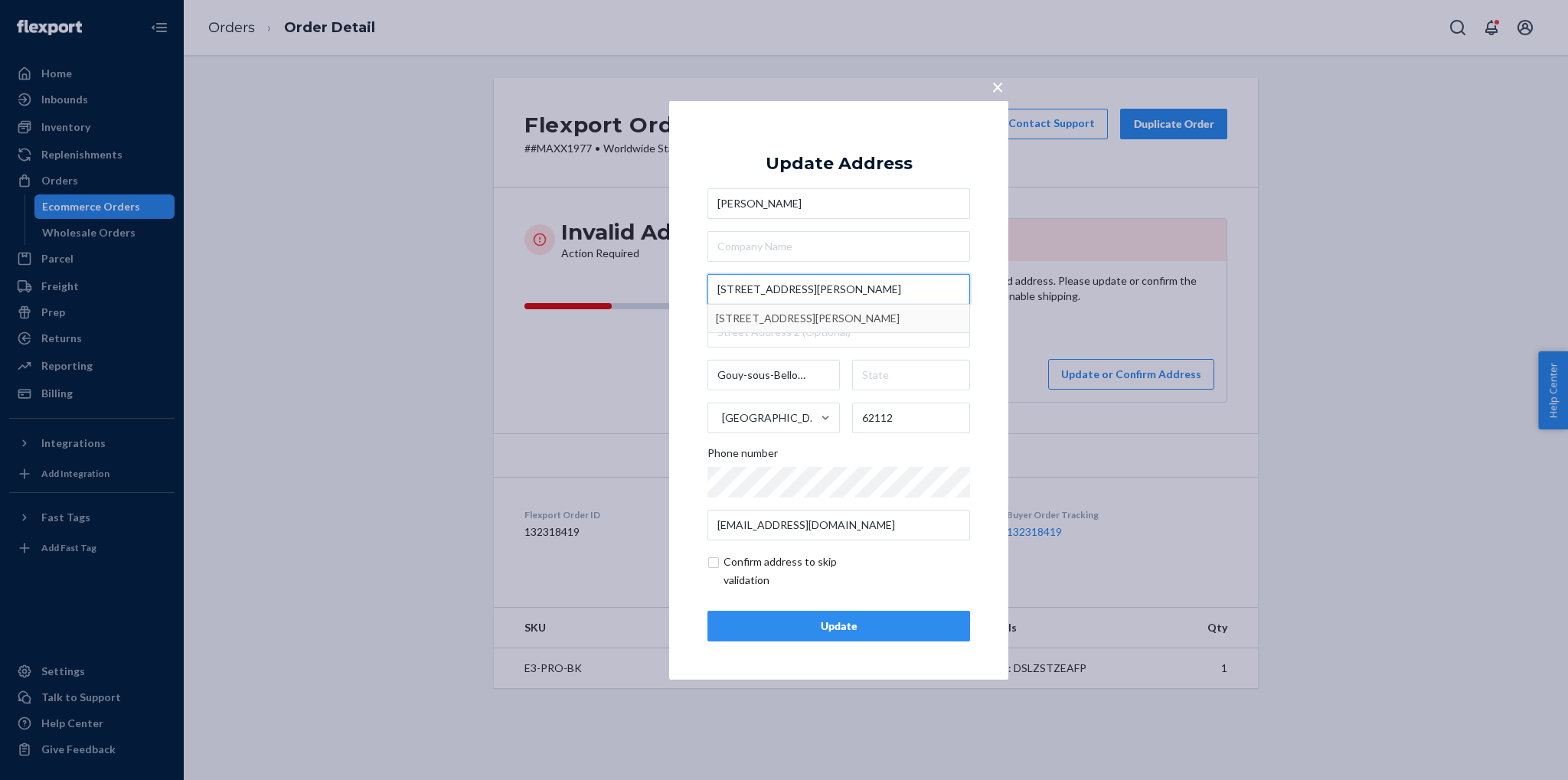 type on "[STREET_ADDRESS][PERSON_NAME]" 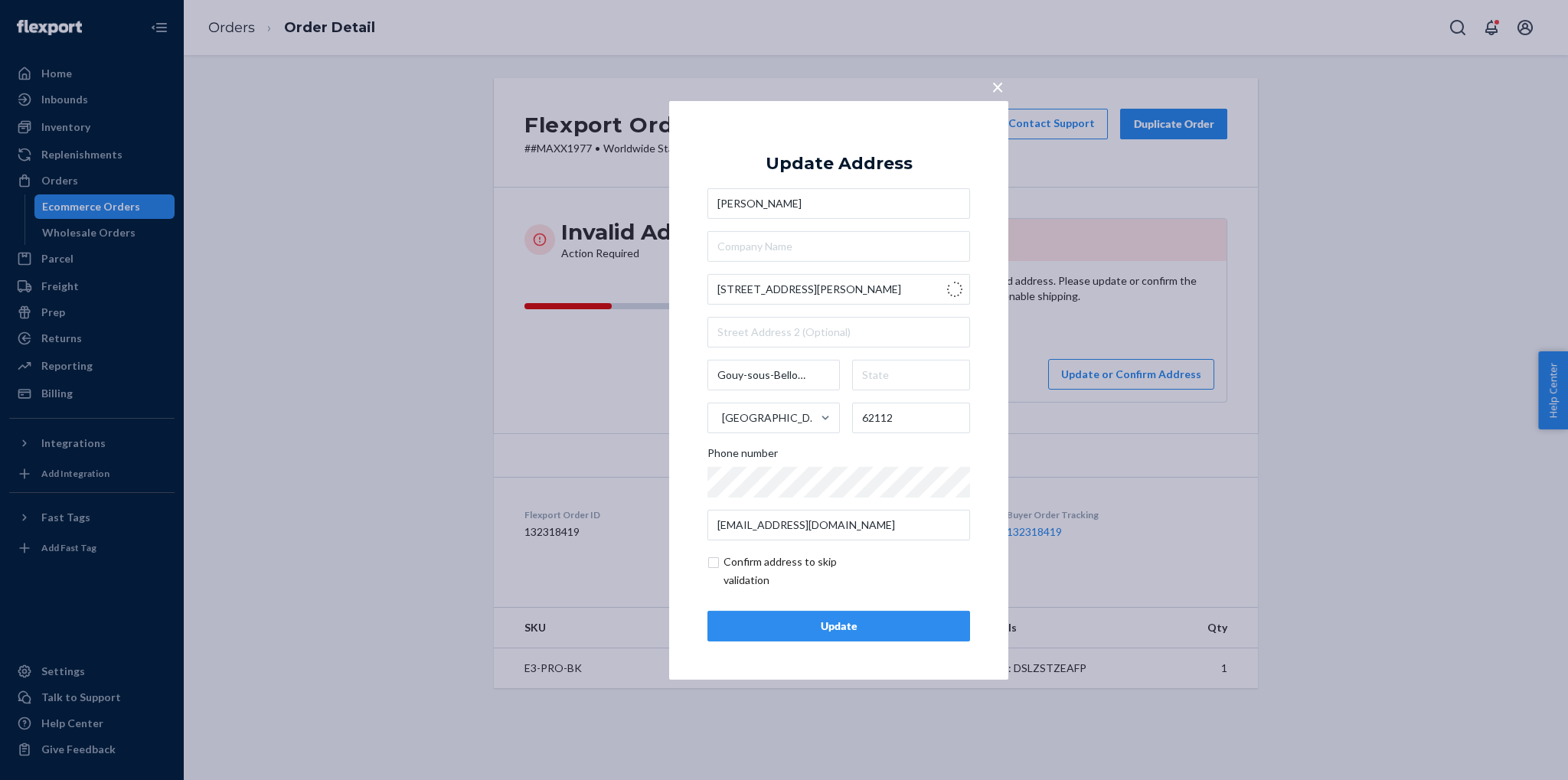 type on "[GEOGRAPHIC_DATA]" 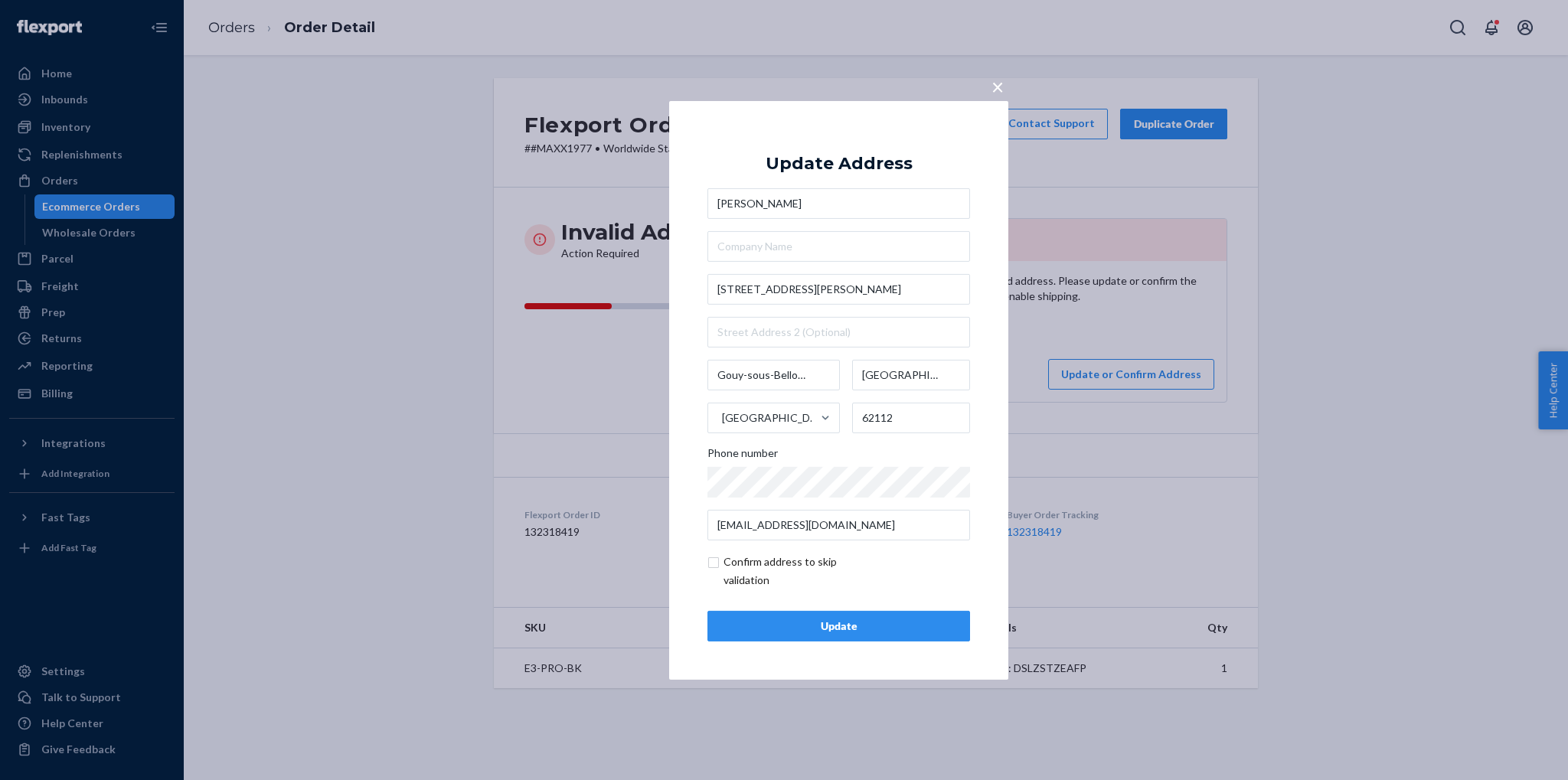 click on "Update" at bounding box center (838, 626) 